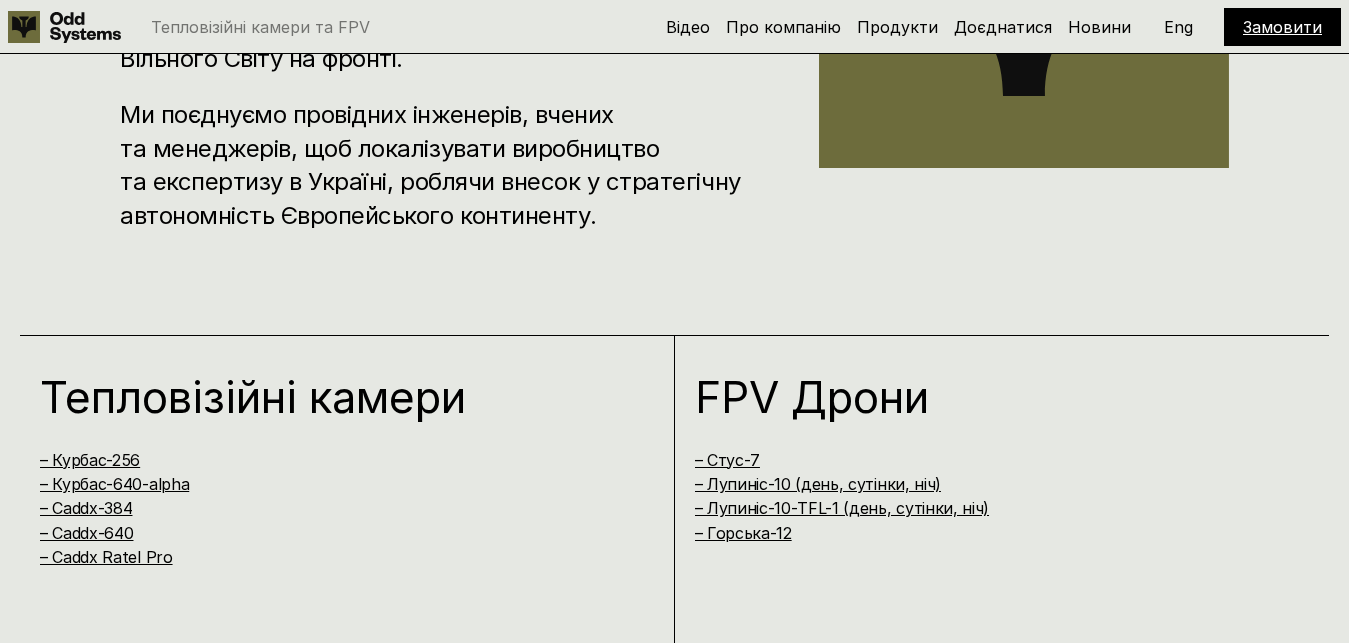 scroll, scrollTop: 1122, scrollLeft: 0, axis: vertical 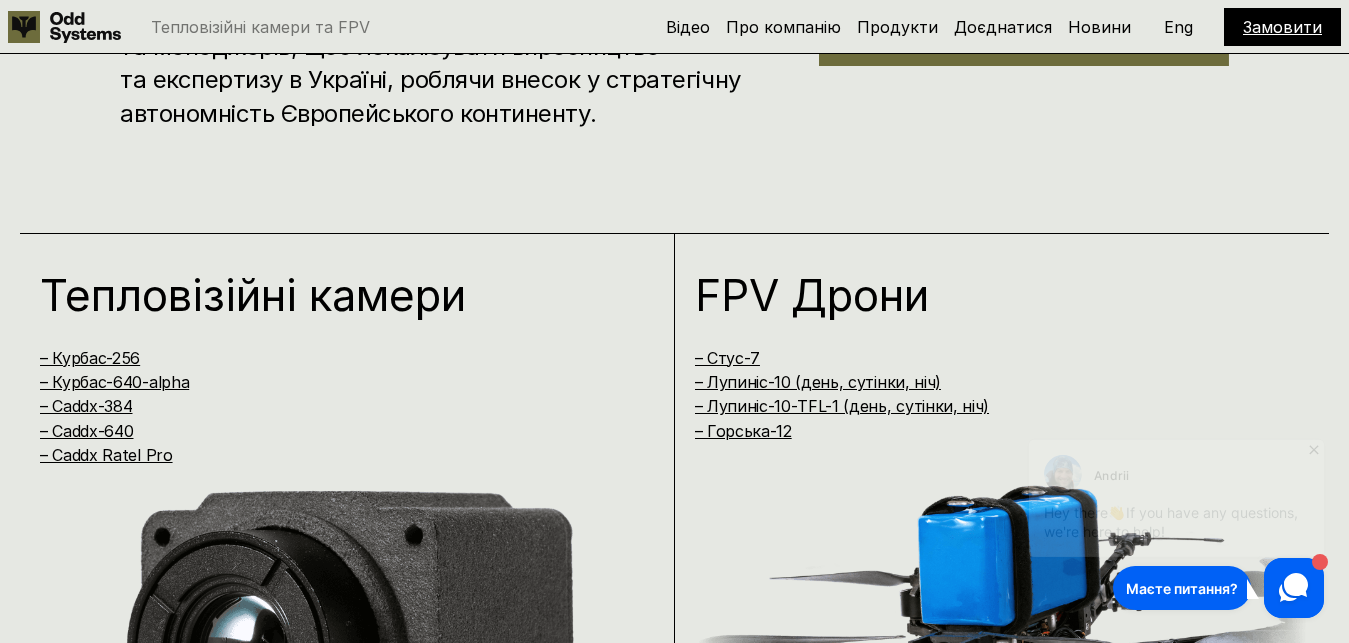 click 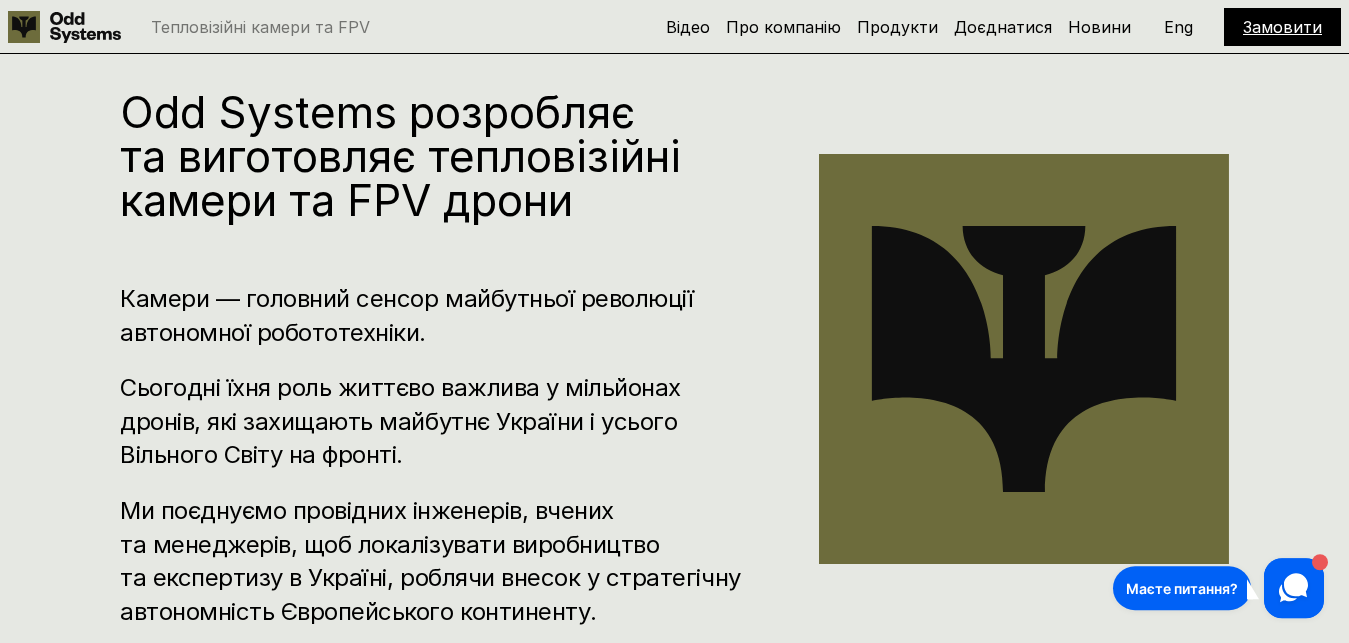 scroll, scrollTop: 816, scrollLeft: 0, axis: vertical 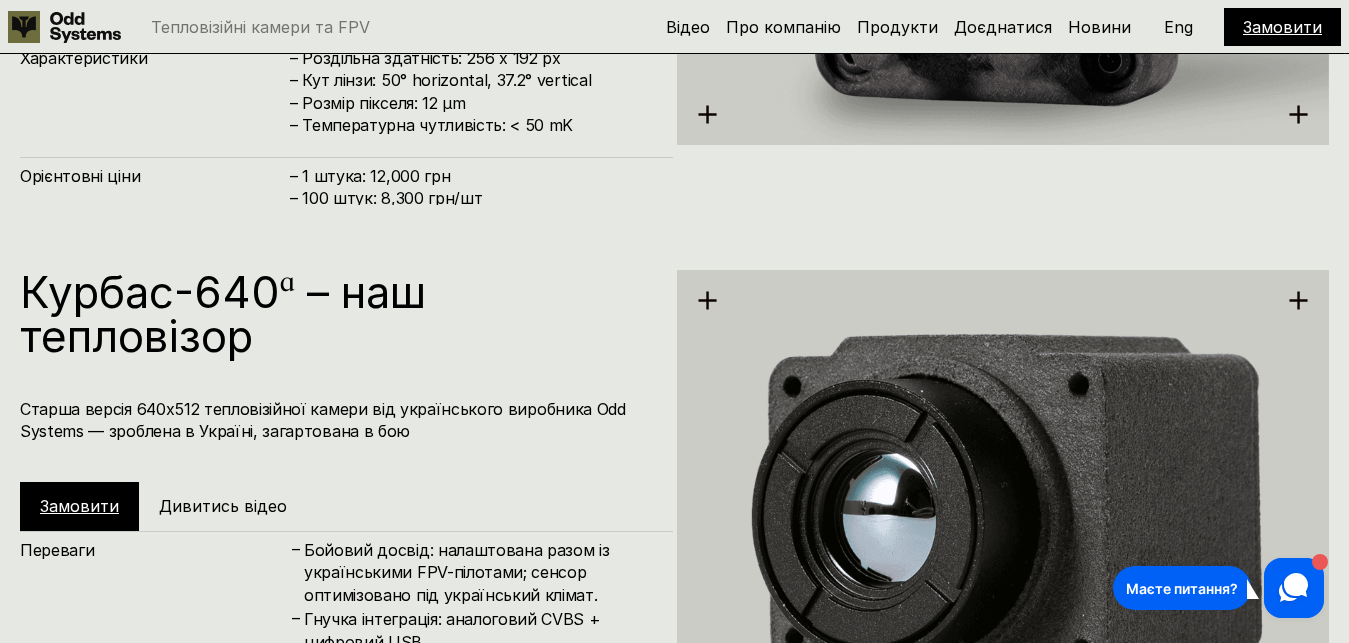 click on "Замовити" at bounding box center [79, 506] 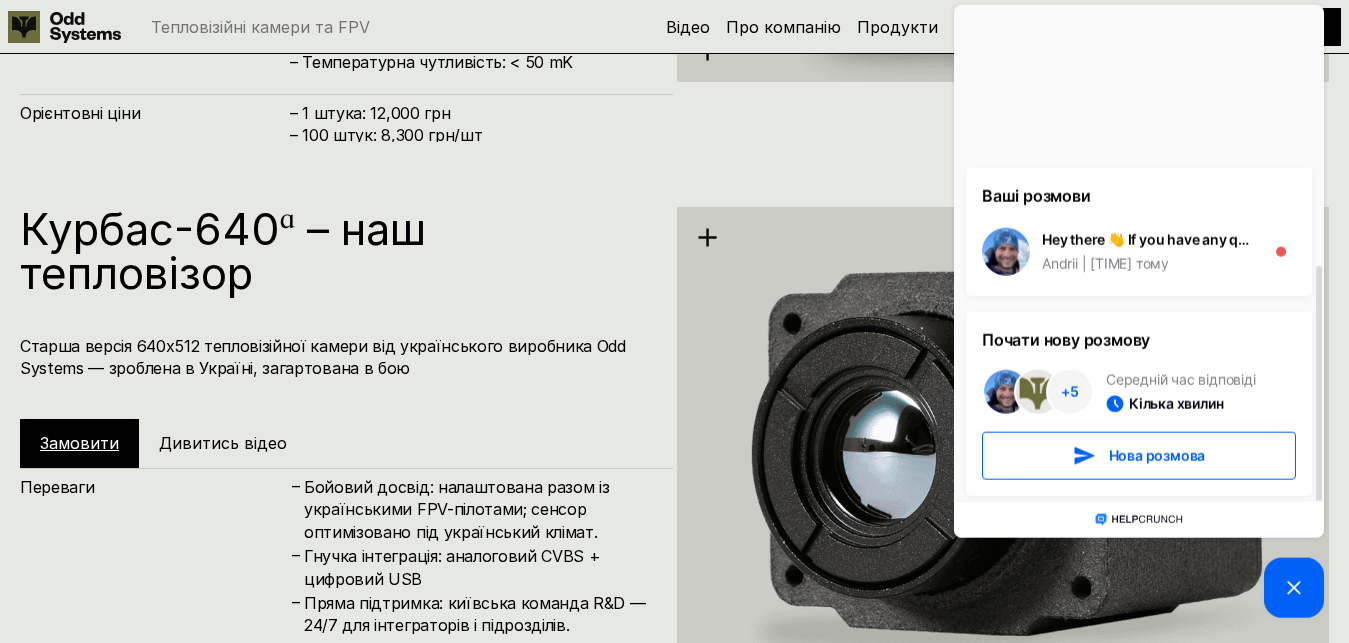 scroll, scrollTop: 2498, scrollLeft: 0, axis: vertical 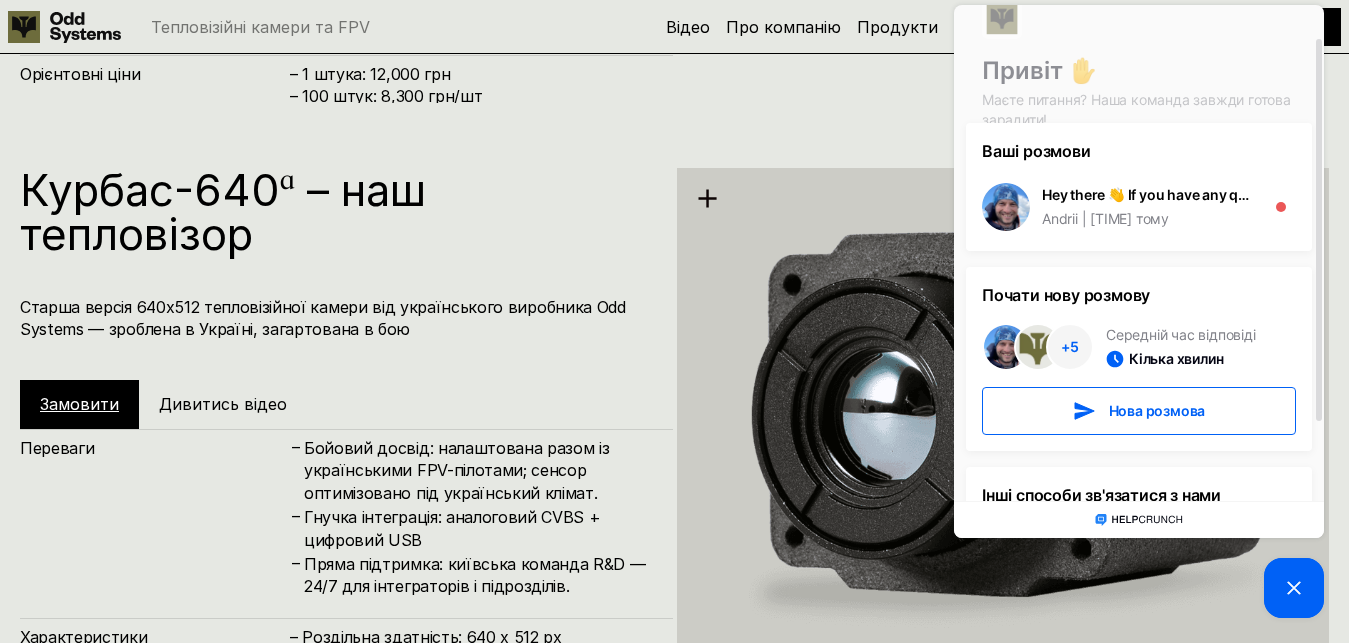 click on "Курбас-640ᵅ – наш тепловізор Старша версія 640 x 512 тепловізійної камери від українського виробника Odd Systems — зроблена в Україні, загартована в бою Замовити Дивитись відео Переваги –  Бойовий досвід: налаштована разом із українськими FPV-пілотами; сенсор оптимізовано під український клімат. –  Гнучка інтеграція: аналоговий CVBS + цифровий USB –  Пряма підтримка: київська команда R&D — 24/7 для інтеграторів і підрозділів. Характеристики – Роздільна здатність: 640 x 512 px  – Кут лінзи: 48.7° horizontal, 38.6° vertical – Розмір пікселя: 12 µm  – Температурна чутливість: < 40 mK" at bounding box center [674, 424] 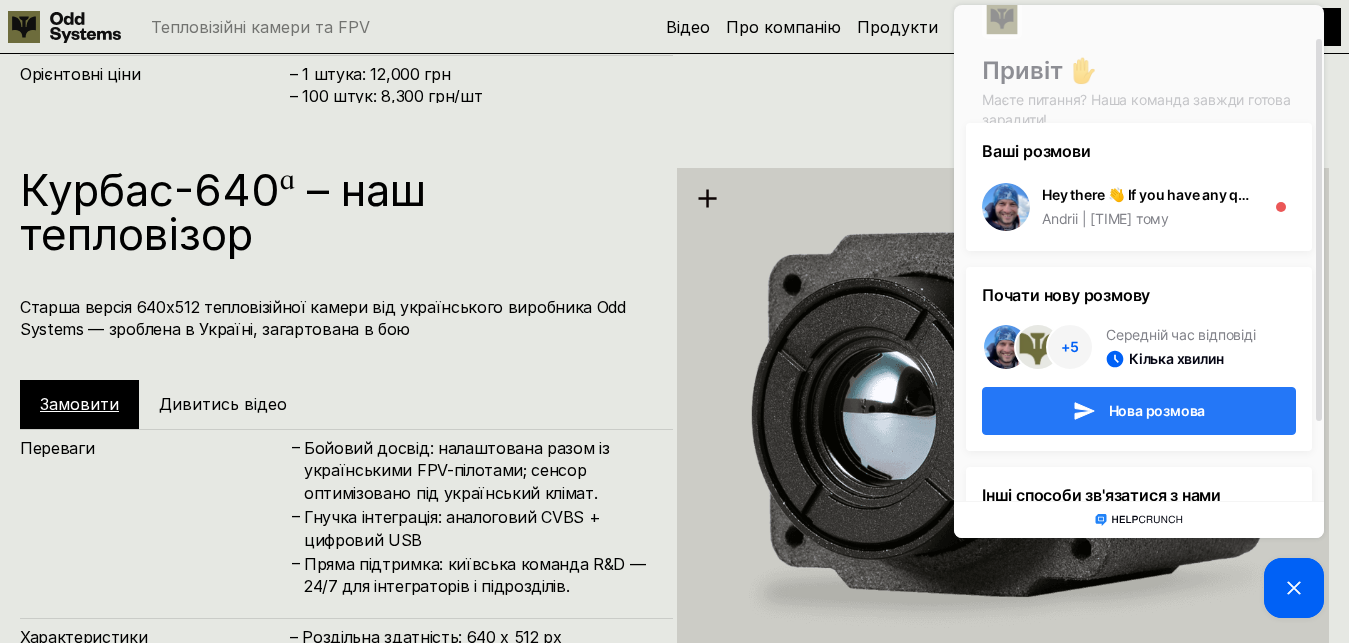 click on "Нова розмова" at bounding box center [1139, 411] 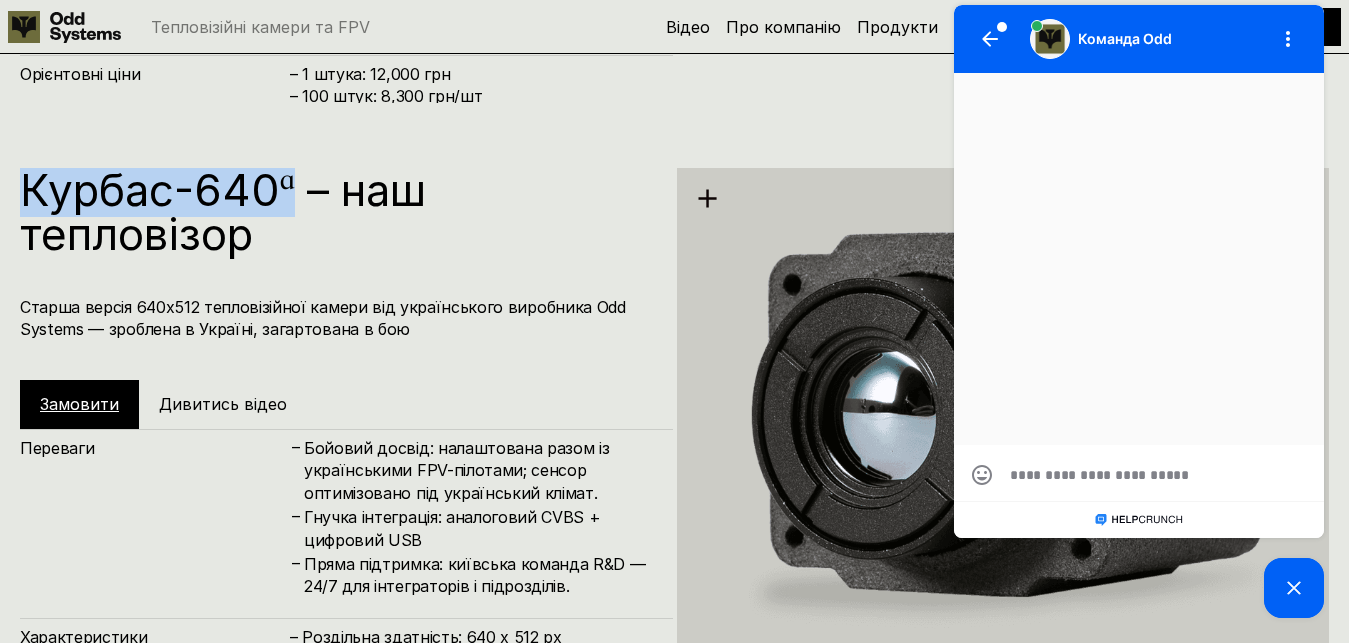 drag, startPoint x: 26, startPoint y: 178, endPoint x: 293, endPoint y: 182, distance: 267.02997 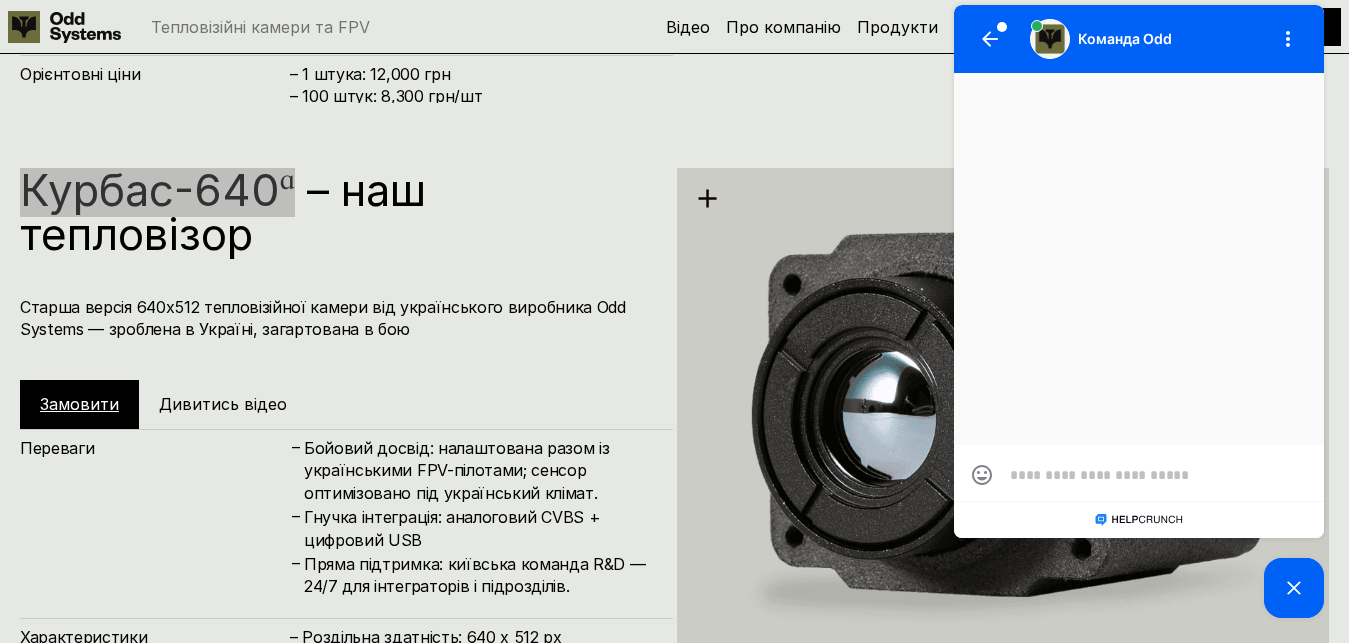 click at bounding box center (1139, 475) 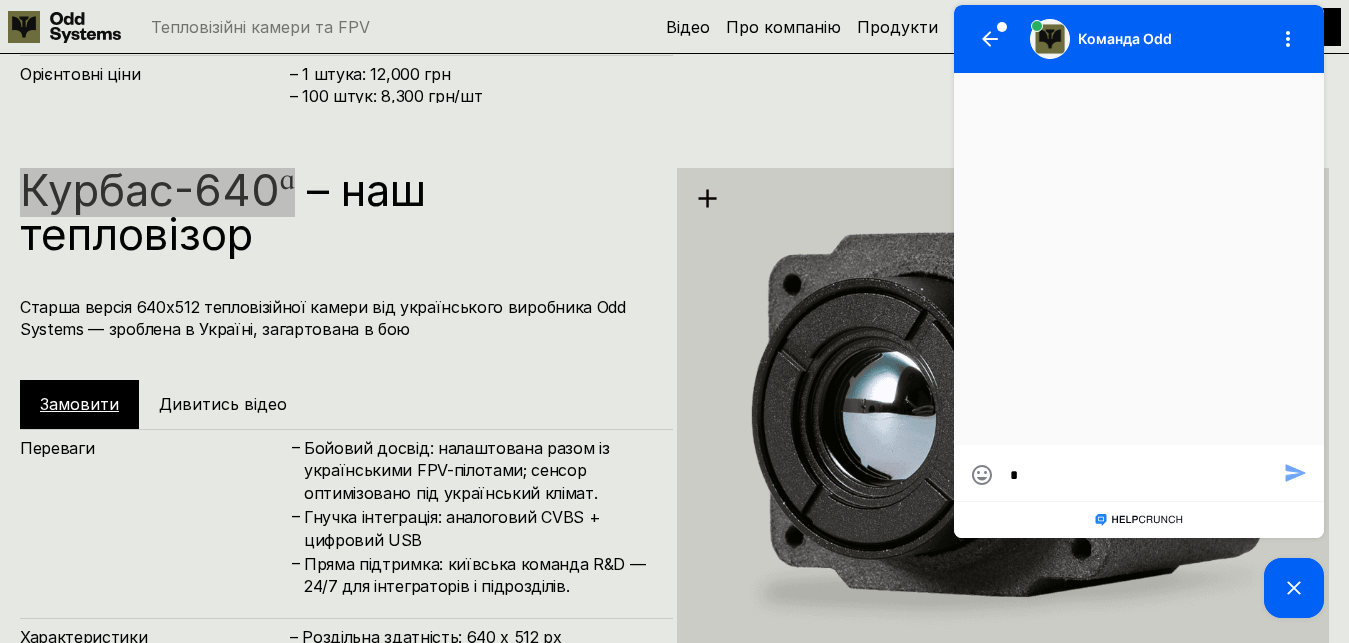 type on "**" 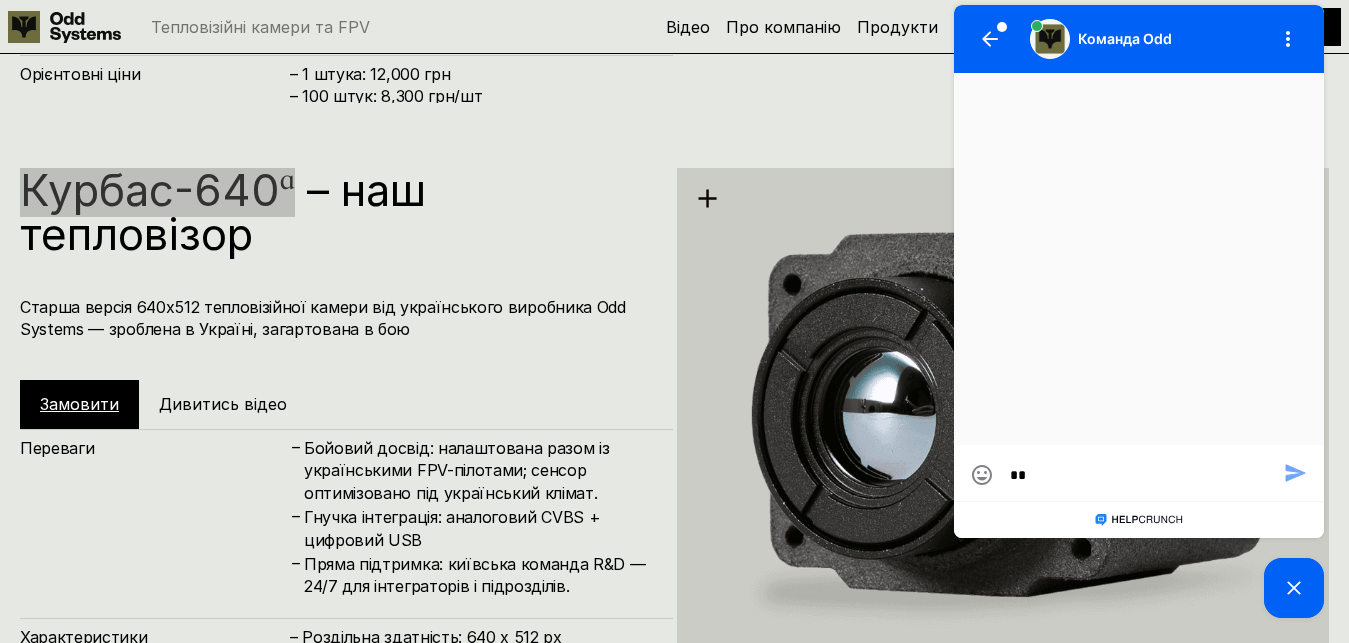 type on "***" 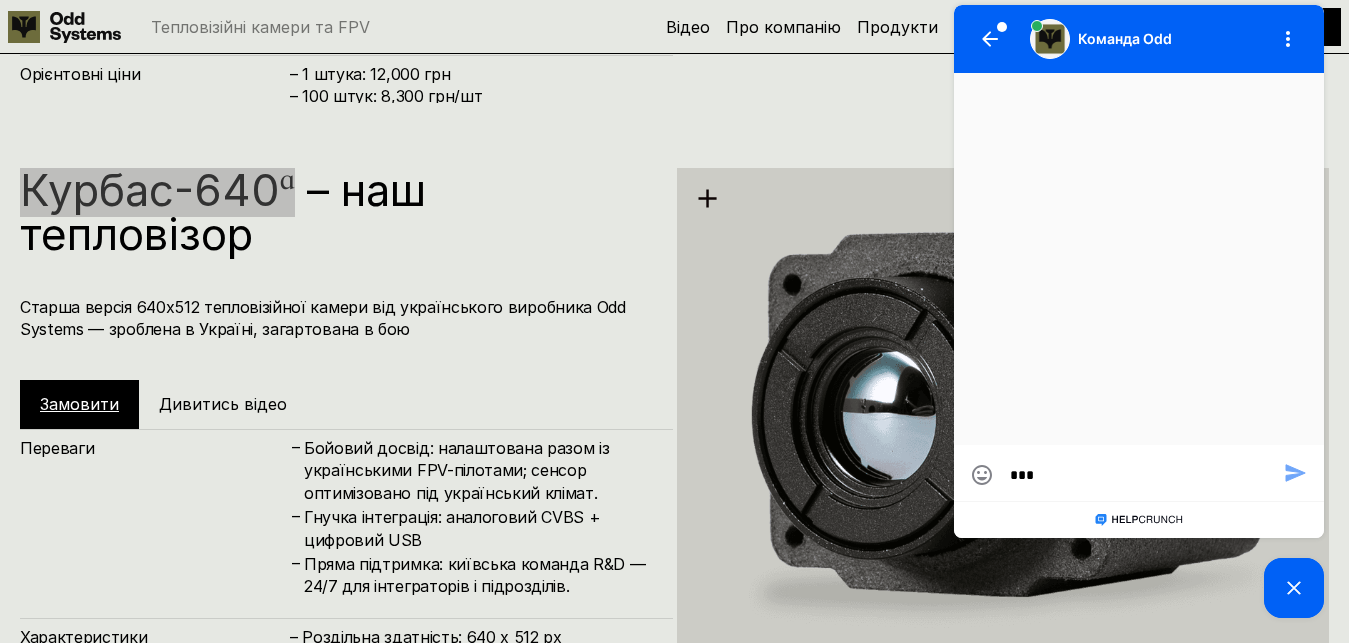 type on "***" 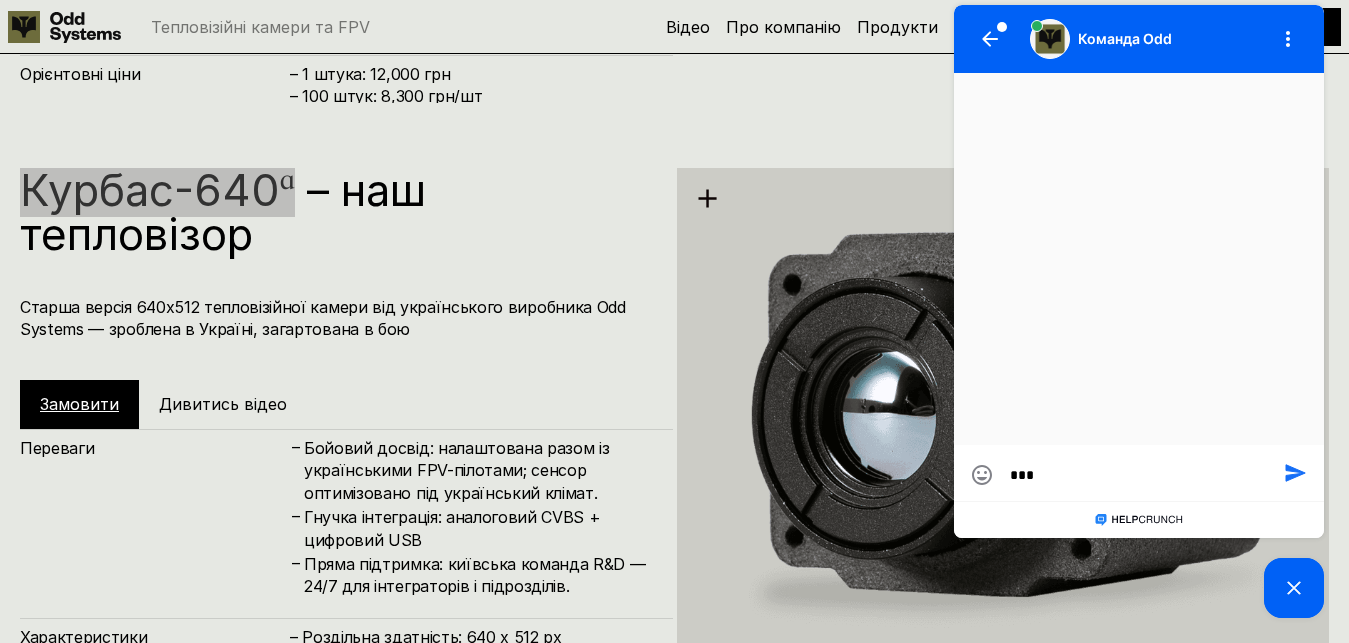 type on "****" 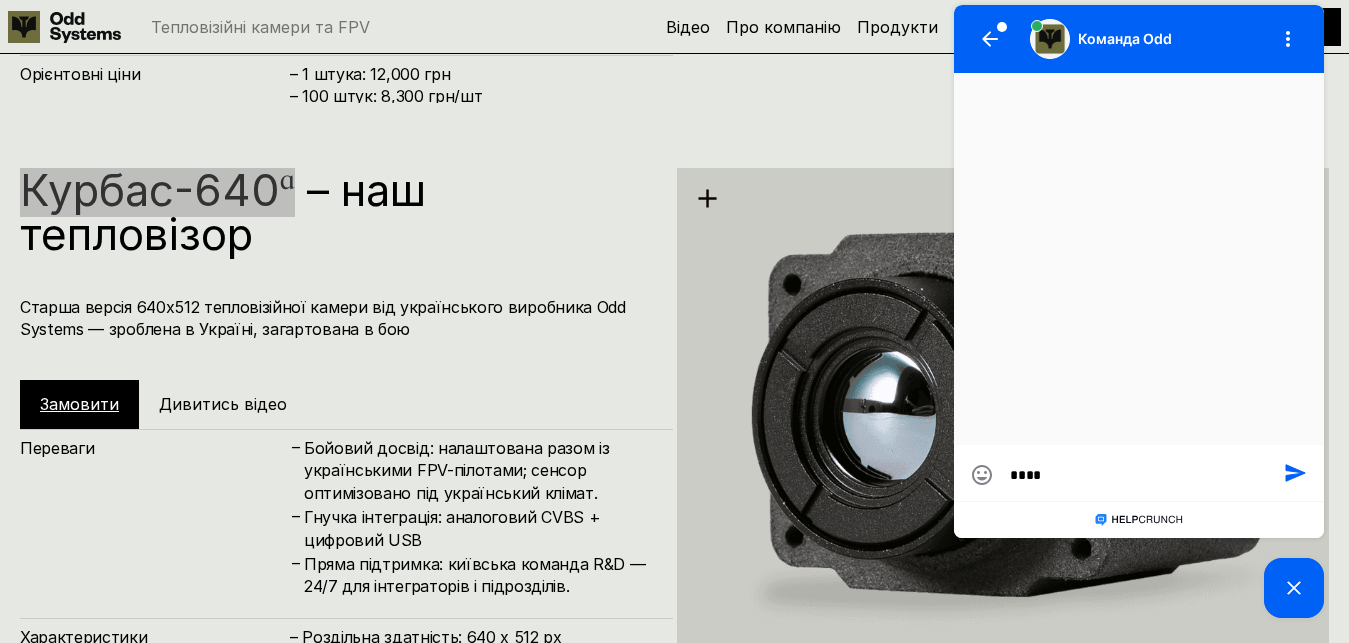 type on "*****" 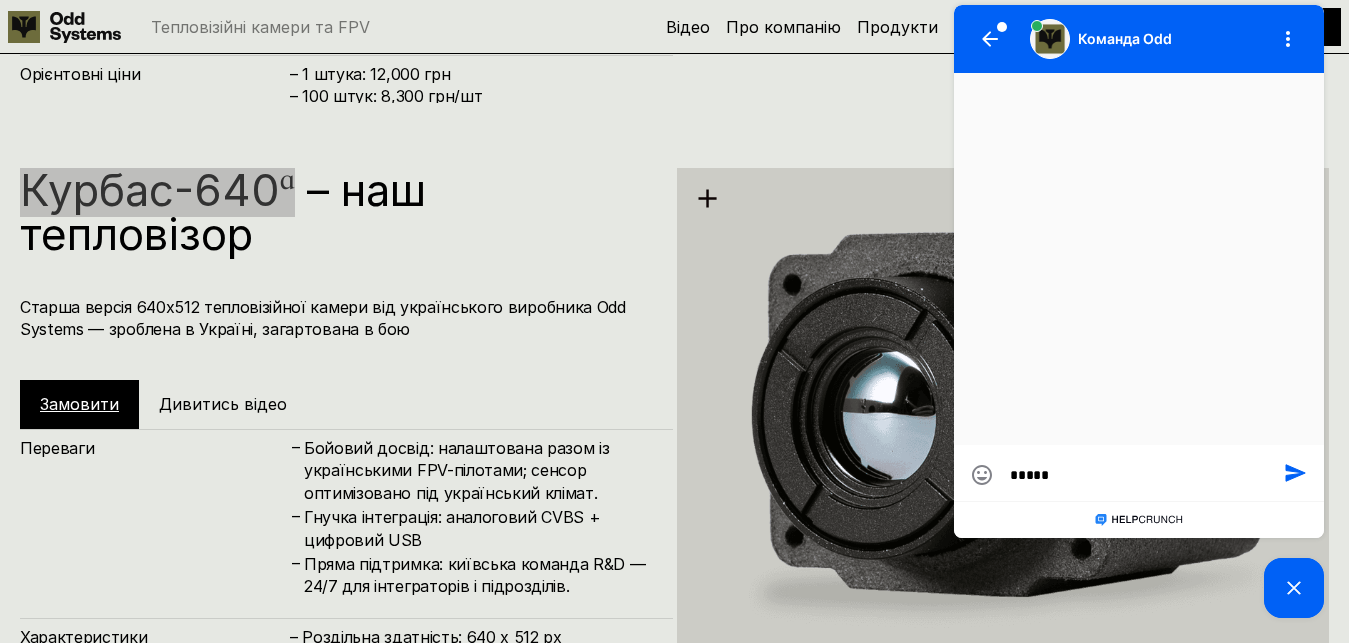 type on "*****" 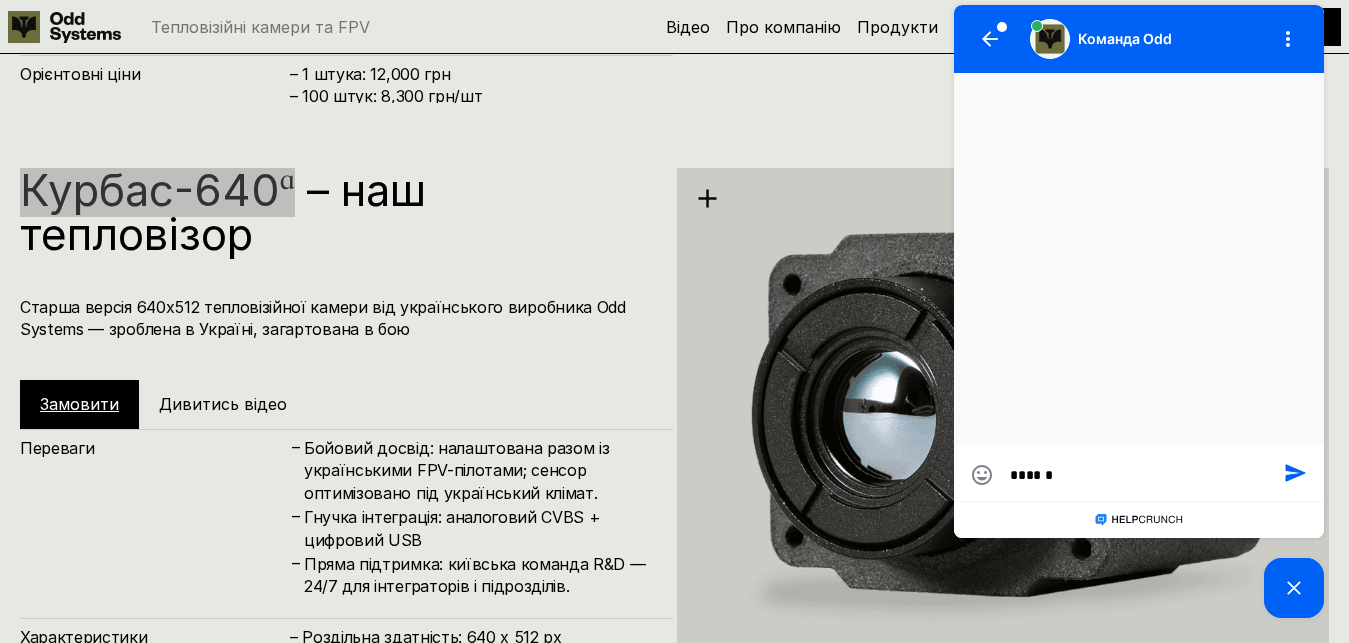 type on "******" 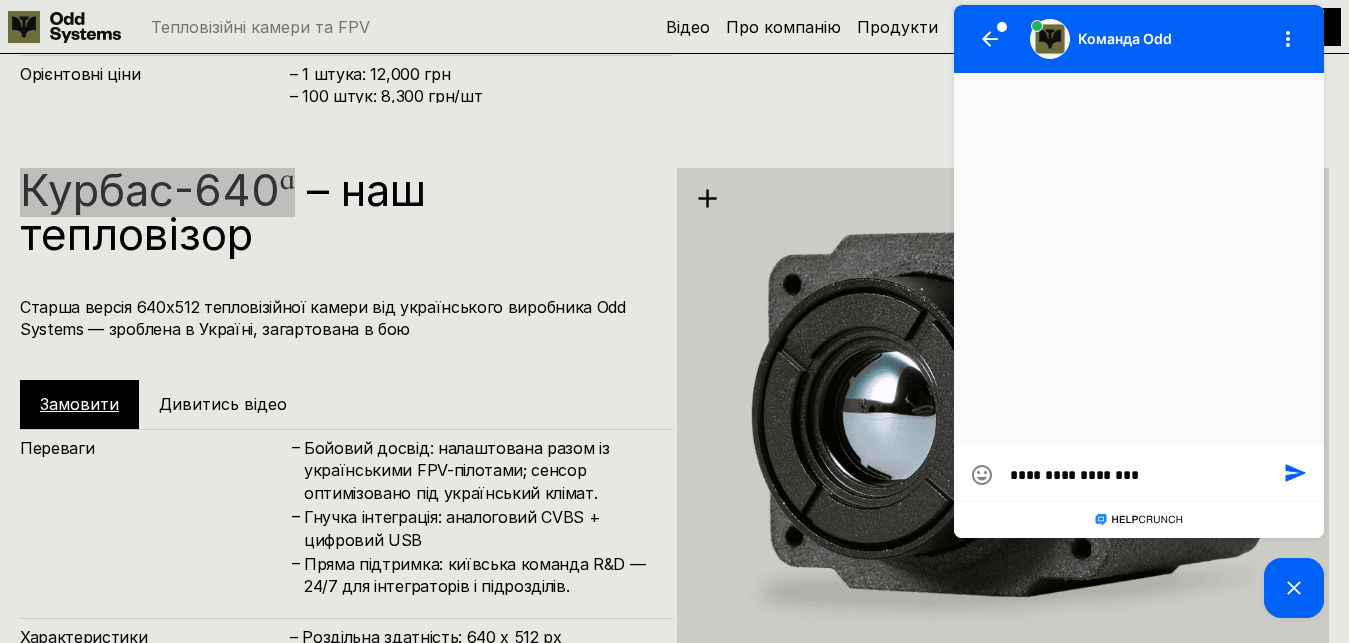type on "**********" 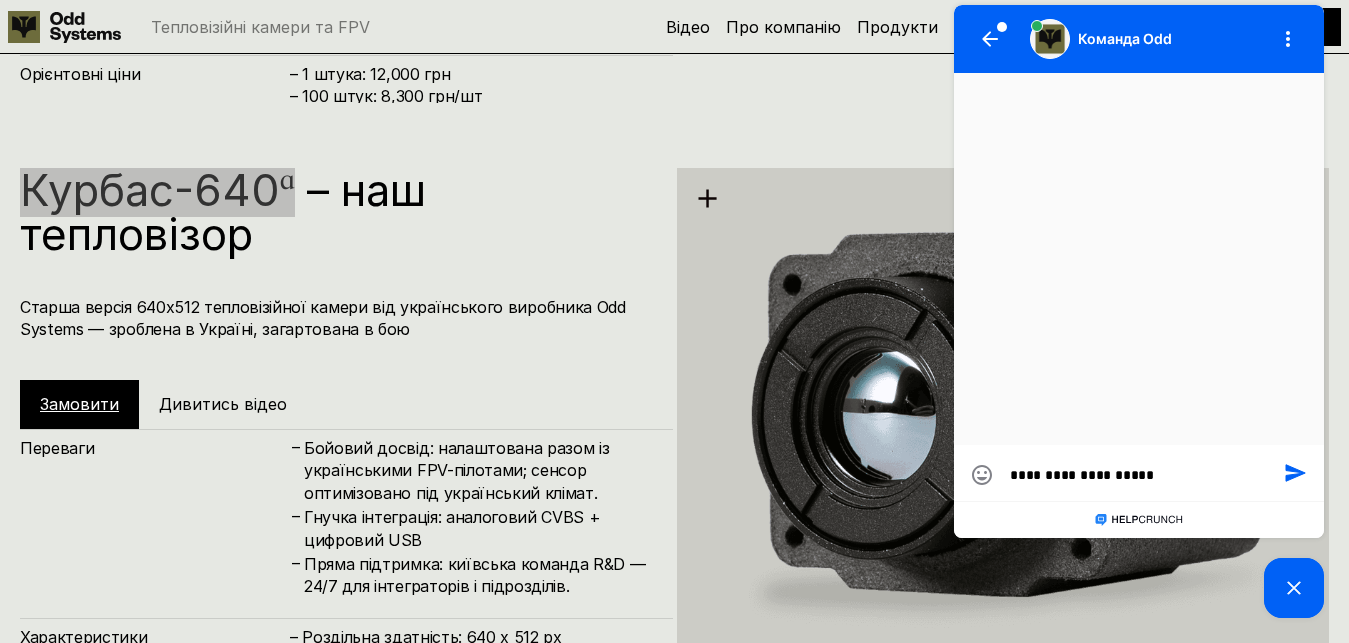 type on "**********" 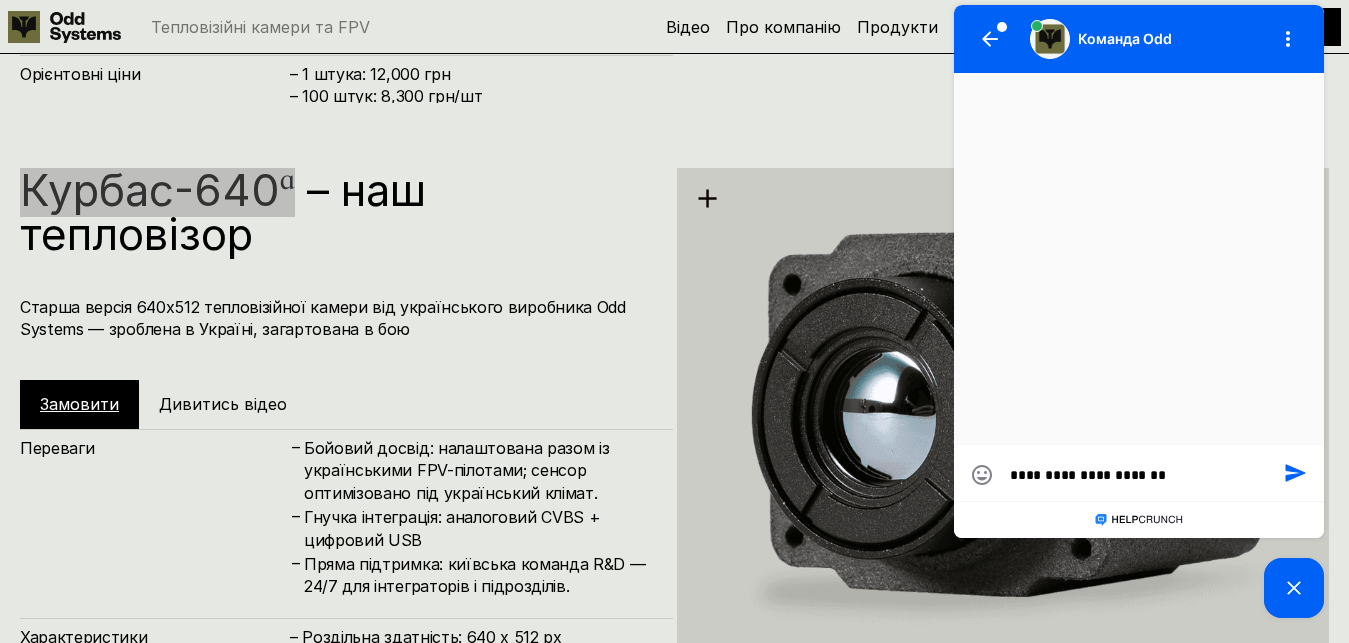 type on "**********" 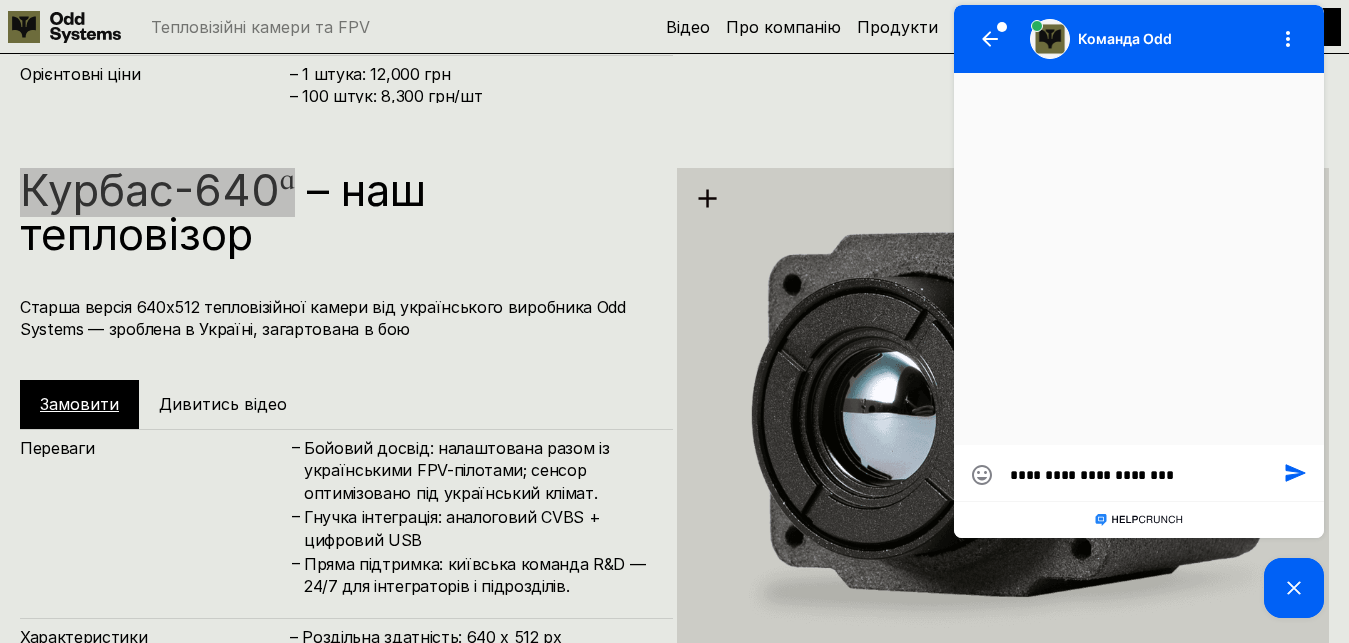 type on "**********" 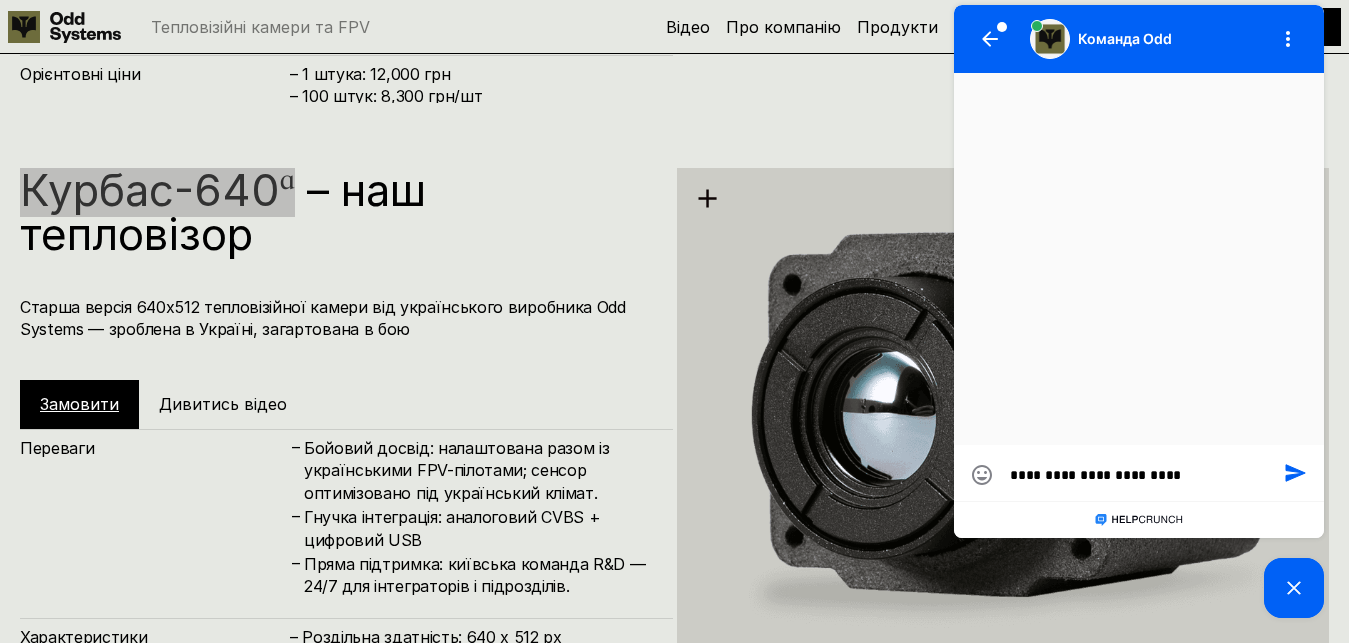 type on "**********" 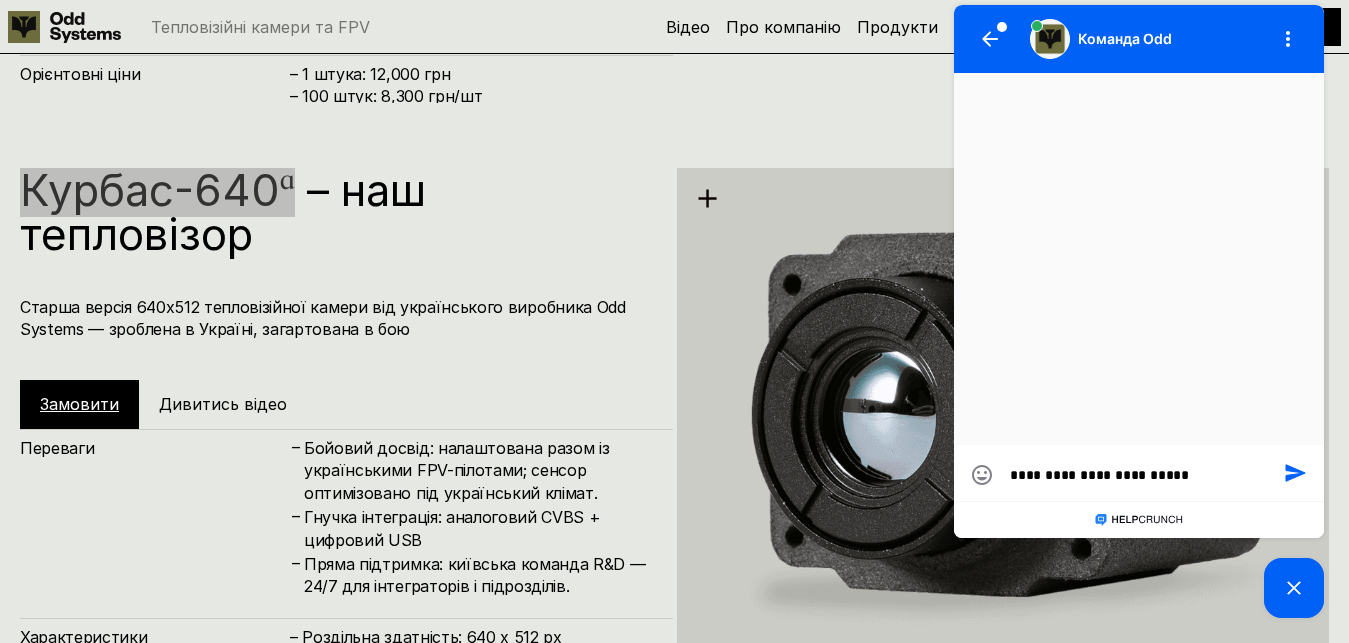 type on "**********" 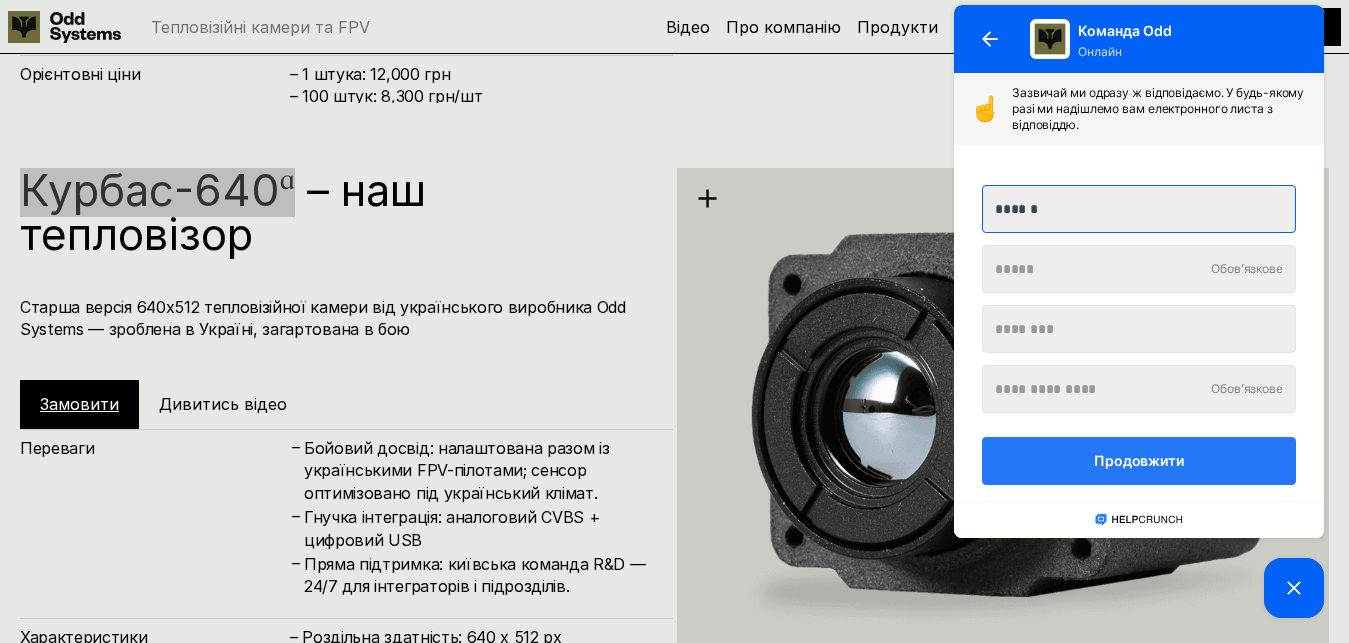 type on "******" 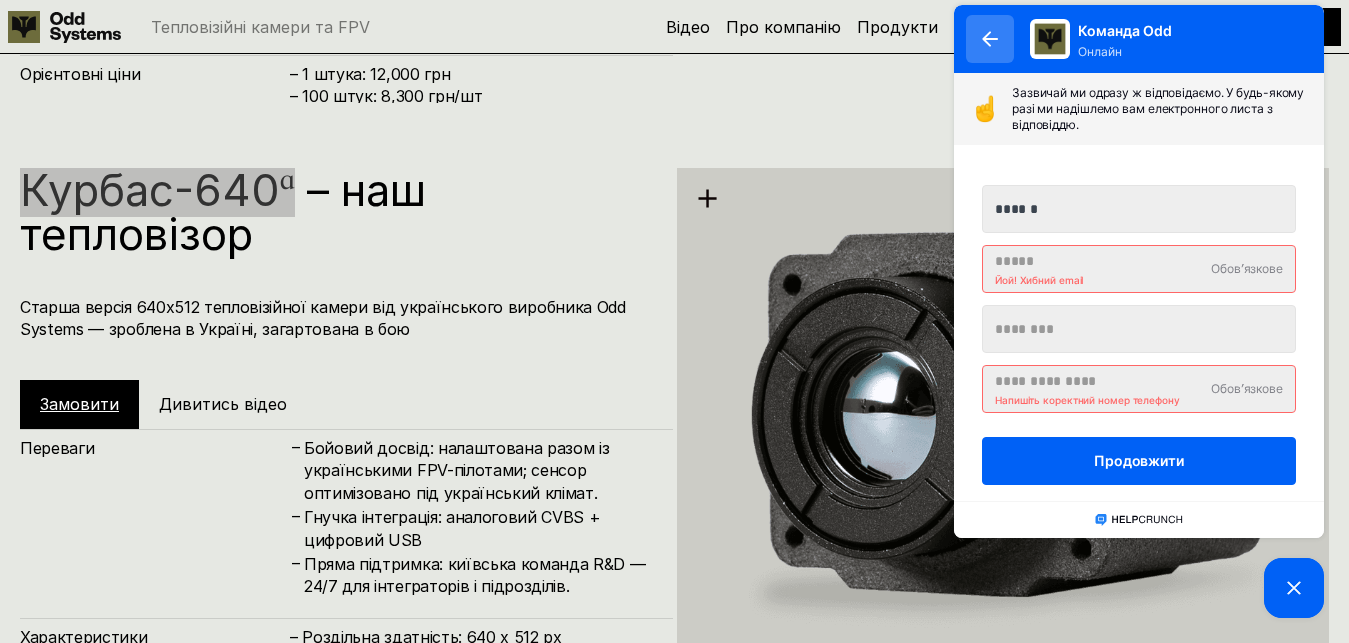 click 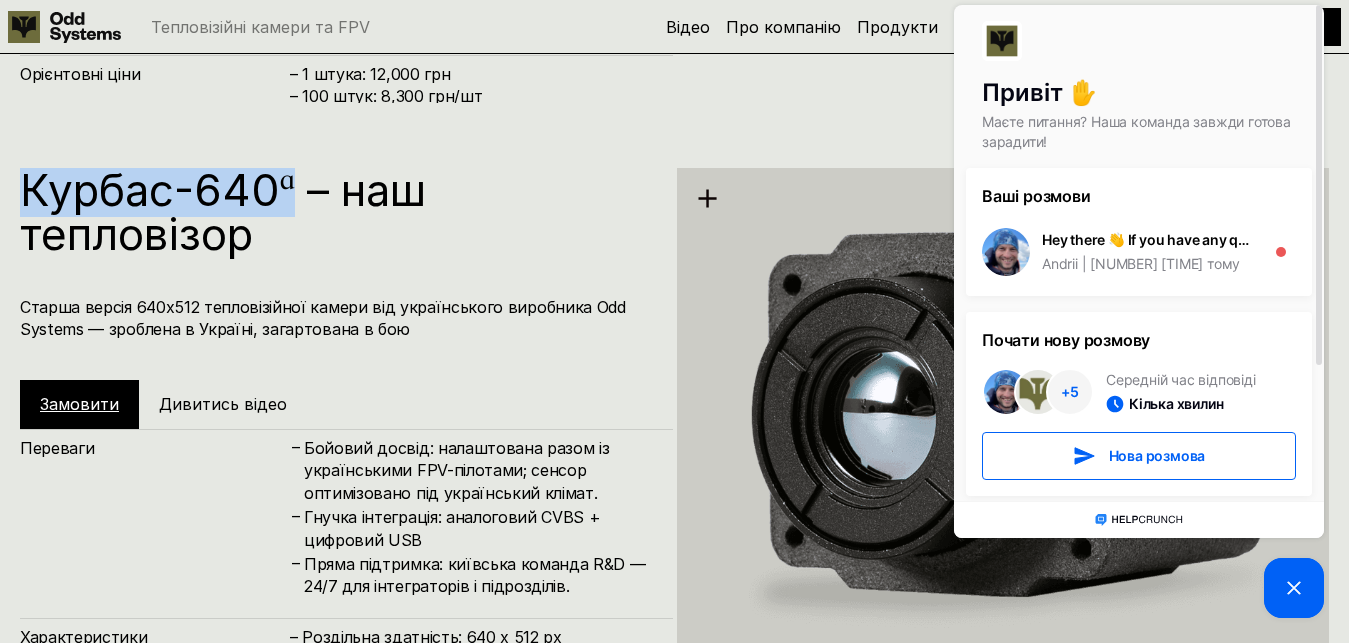 click on "Курбас-640ᵅ – наш тепловізор Старша версія 640 x 512 тепловізійної камери від українського виробника Odd Systems — зроблена в Україні, загартована в бою Замовити Дивитись відео Переваги –  Бойовий досвід: налаштована разом із українськими FPV-пілотами; сенсор оптимізовано під український клімат. –  Гнучка інтеграція: аналоговий CVBS + цифровий USB –  Пряма підтримка: київська команда R&D — 24/7 для інтеграторів і підрозділів. Характеристики – Роздільна здатність: 640 x 512 px  – Кут лінзи: 48.7° horizontal, 38.6° vertical – Розмір пікселя: 12 µm  – Температурна чутливість: < 40 mK" at bounding box center (674, 424) 